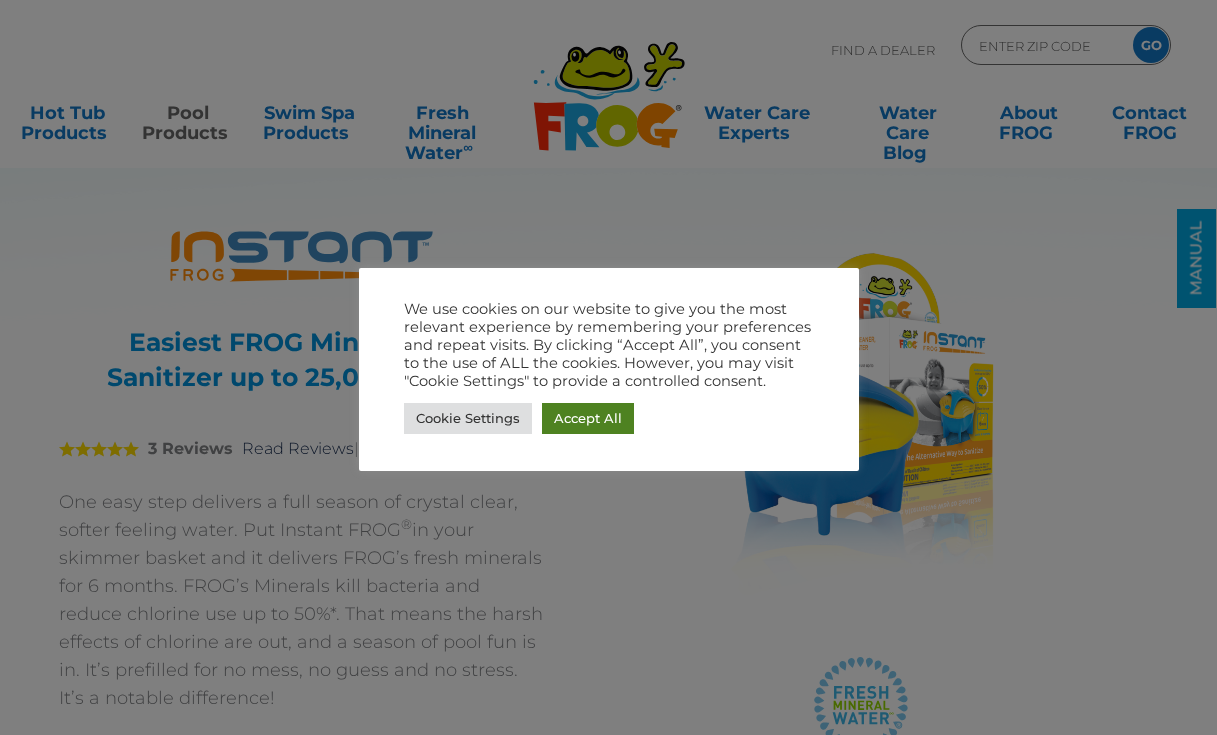 scroll, scrollTop: 0, scrollLeft: 0, axis: both 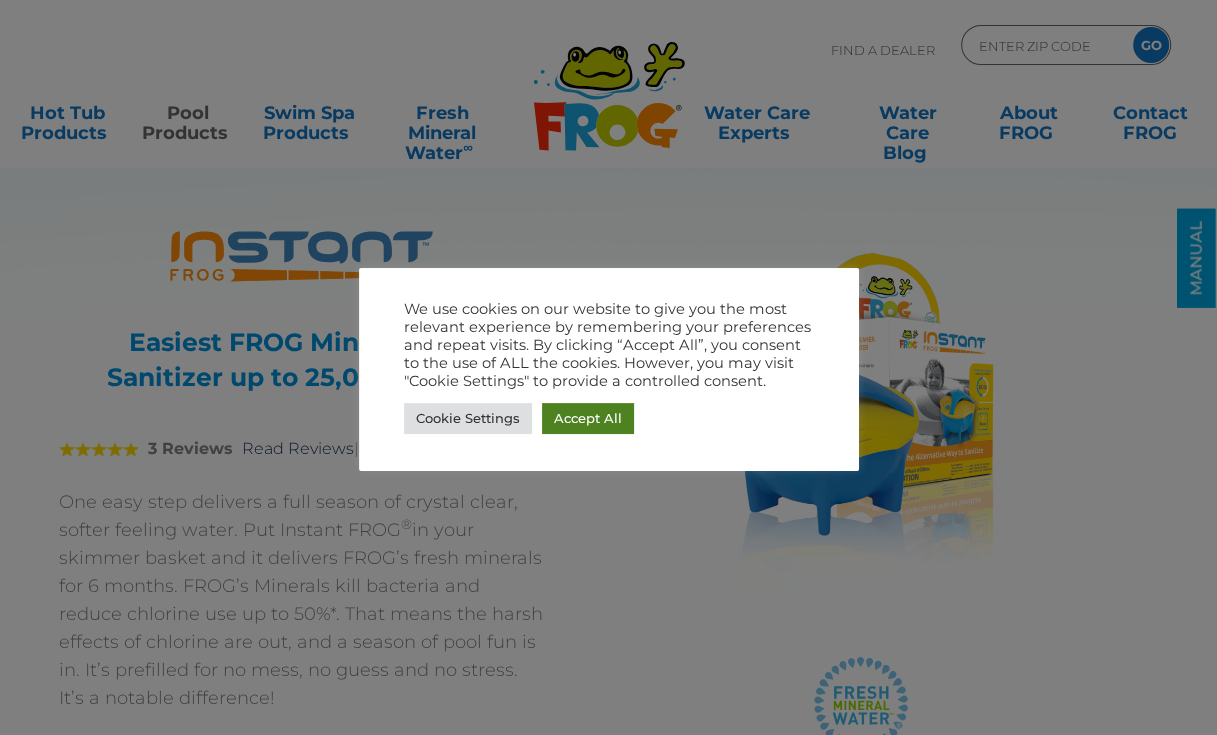 click on "Accept All" at bounding box center (588, 418) 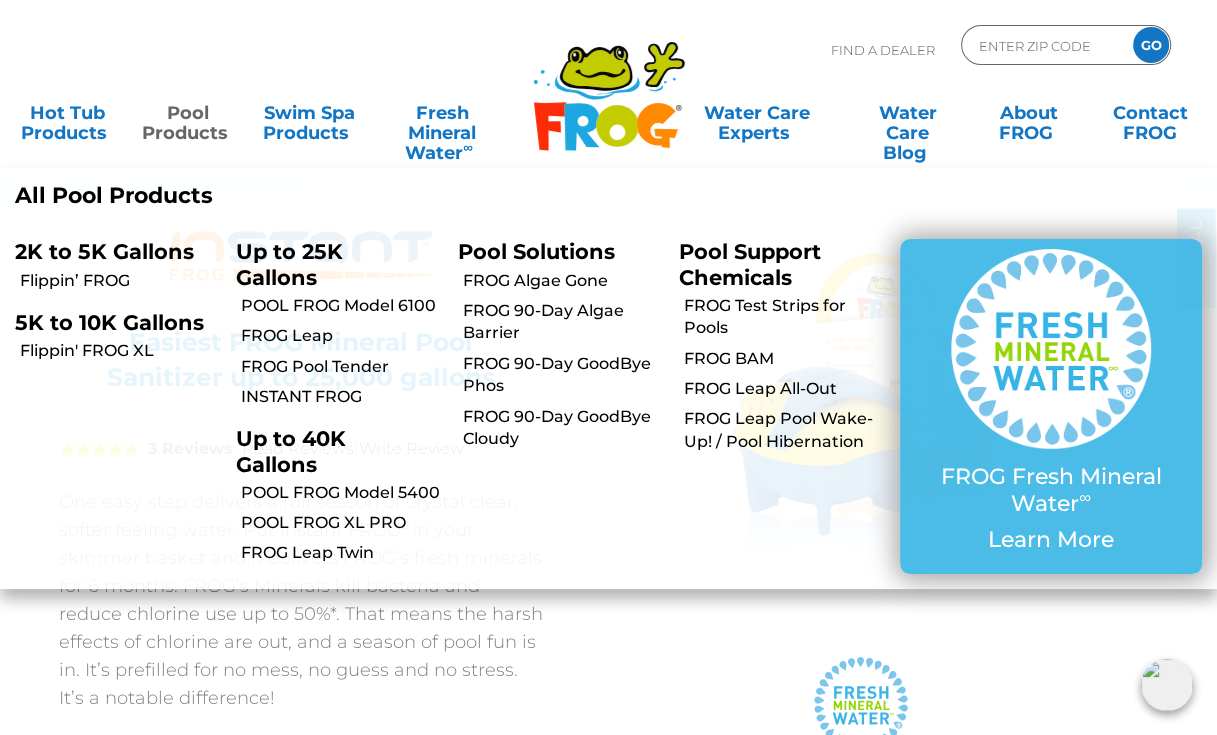 click on "Pool  Products" at bounding box center (188, 113) 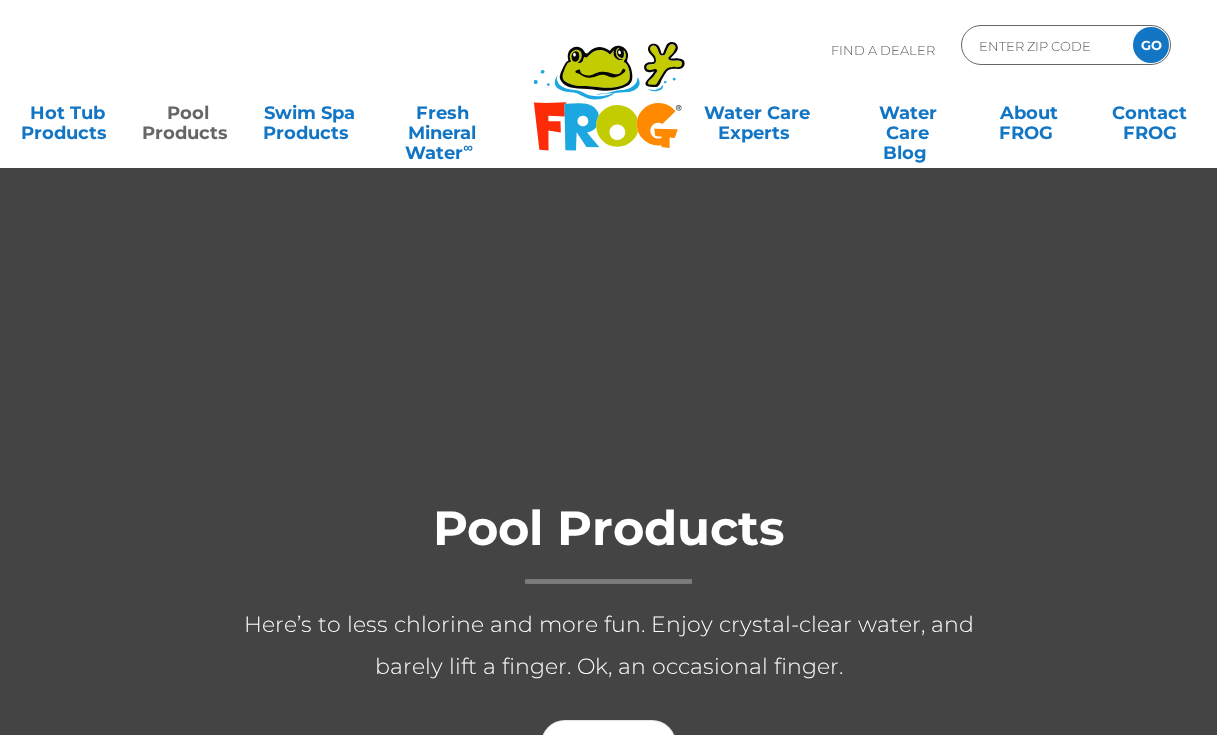 scroll, scrollTop: 0, scrollLeft: 0, axis: both 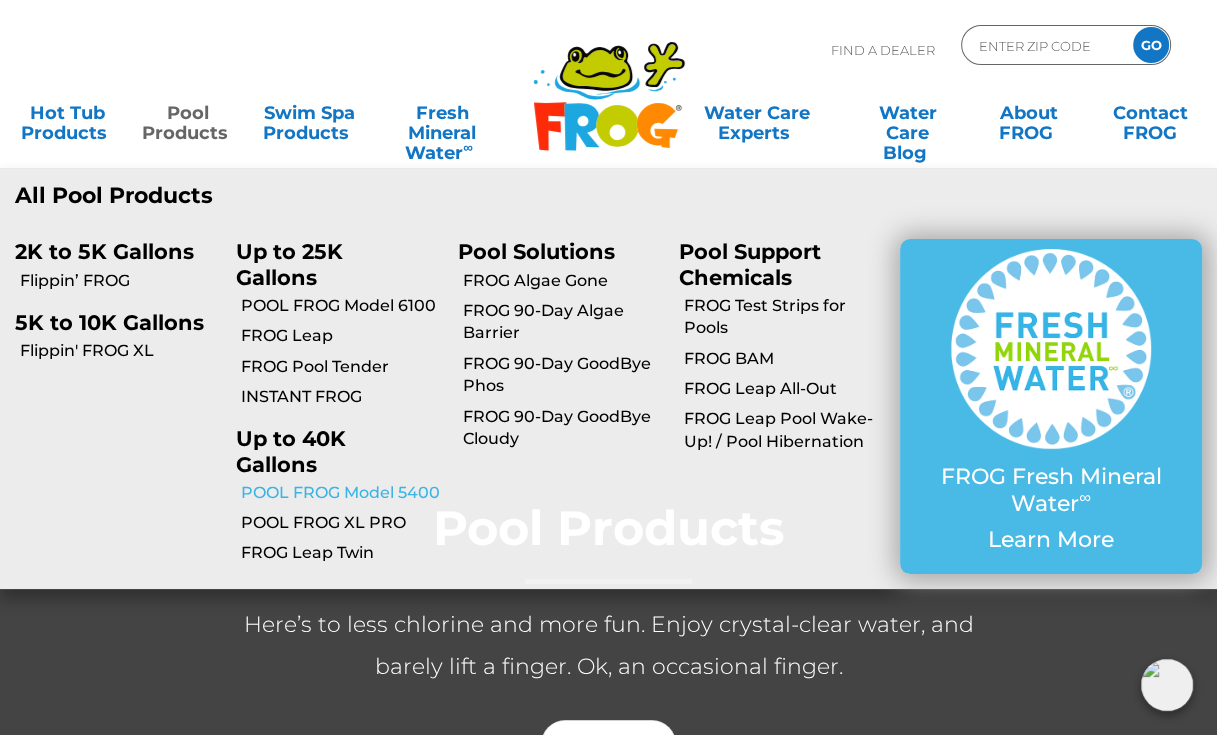 click on "POOL FROG Model 5400" at bounding box center [341, 493] 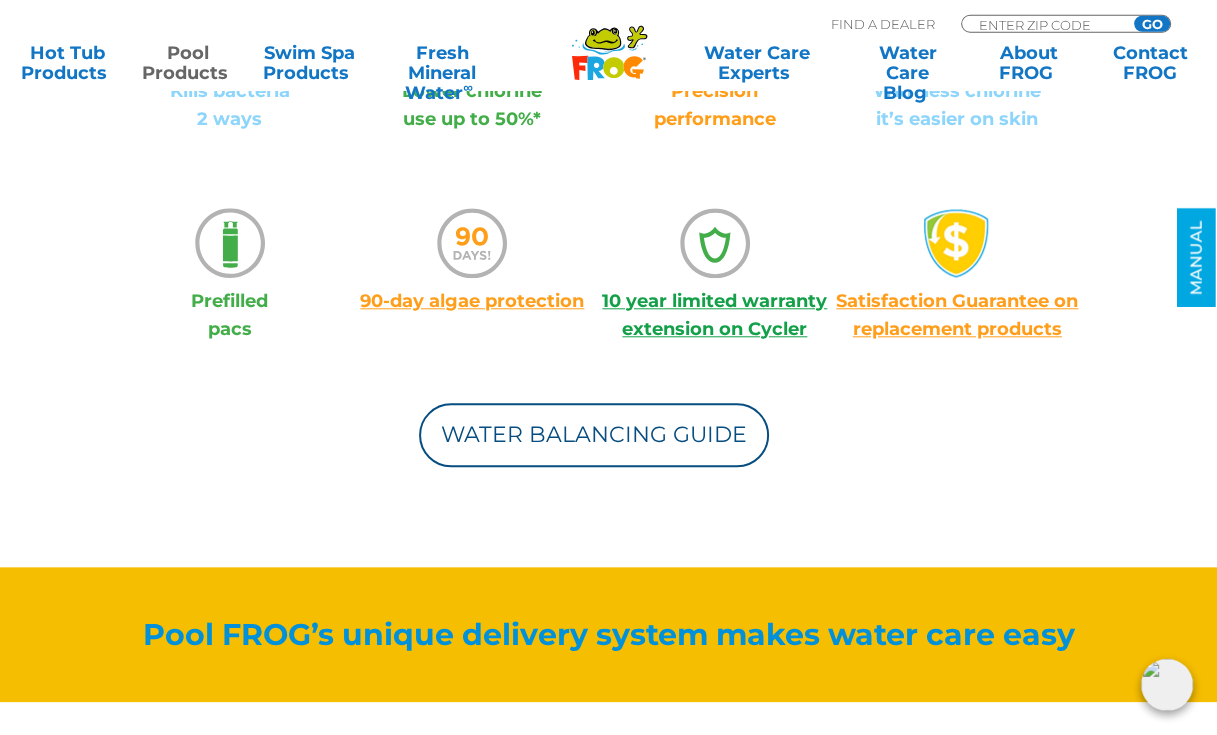 scroll, scrollTop: 1584, scrollLeft: 0, axis: vertical 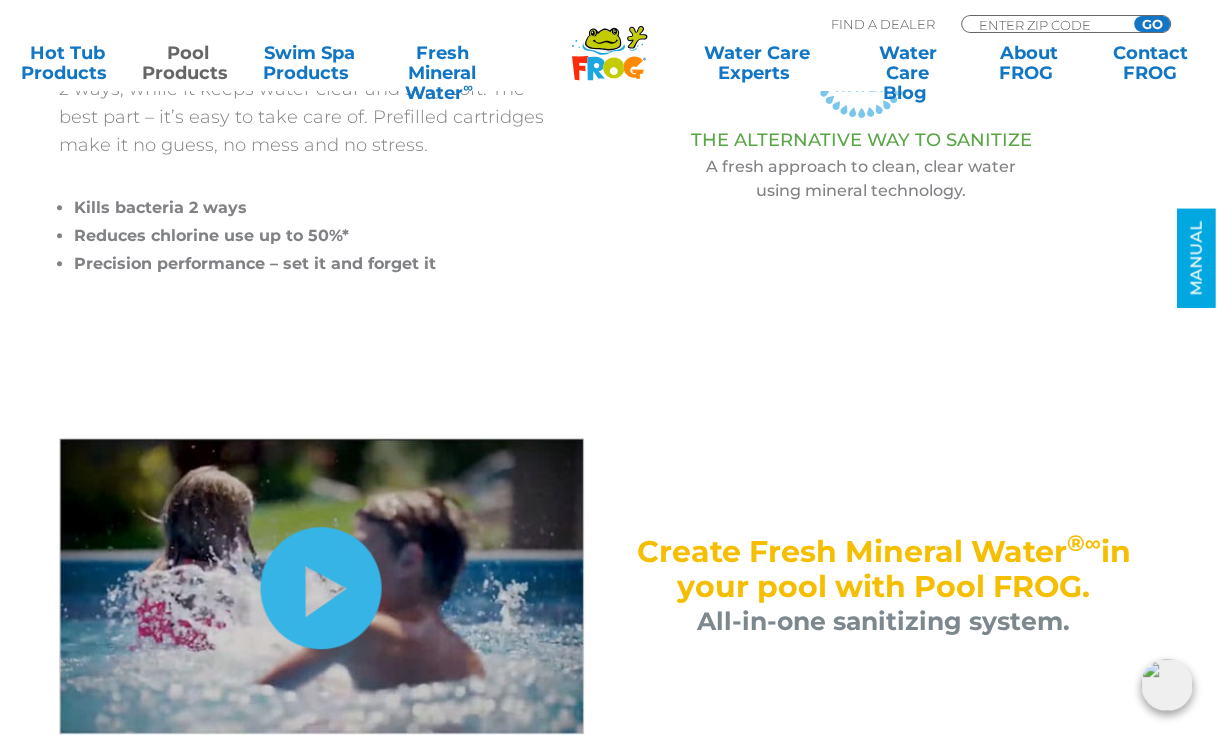click on "hide-me" at bounding box center [321, 588] 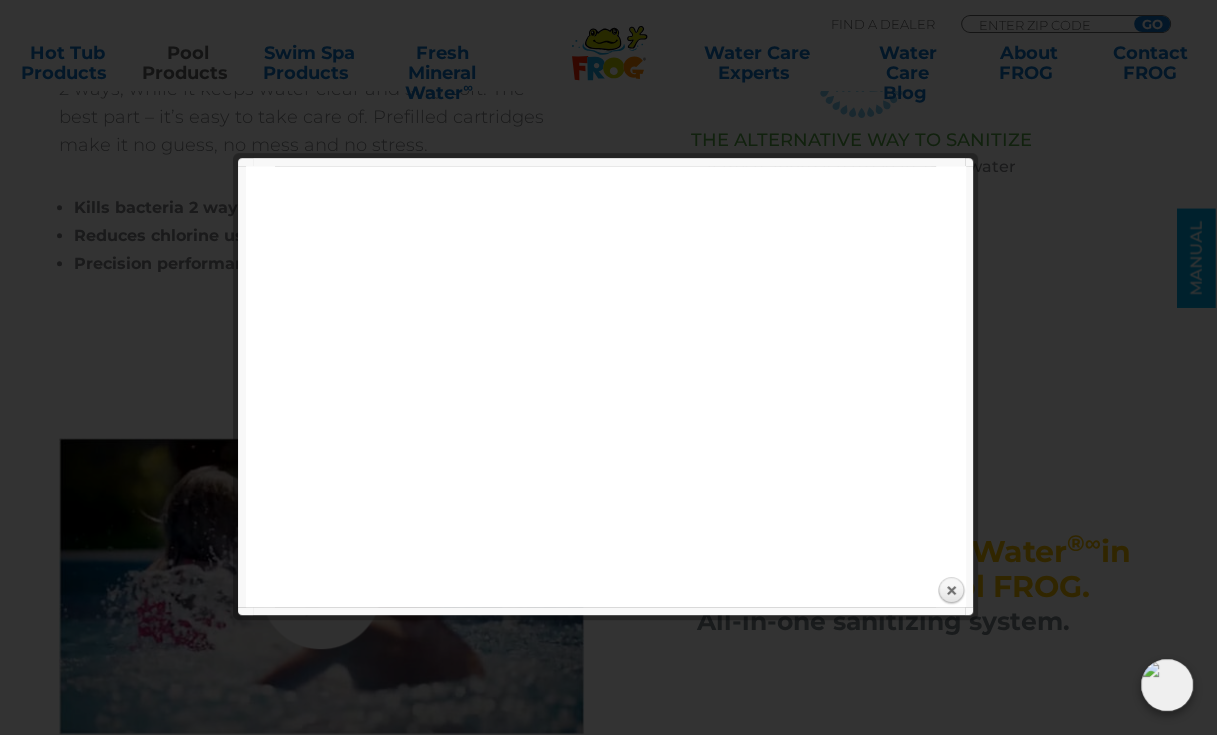 click at bounding box center [608, 3793] 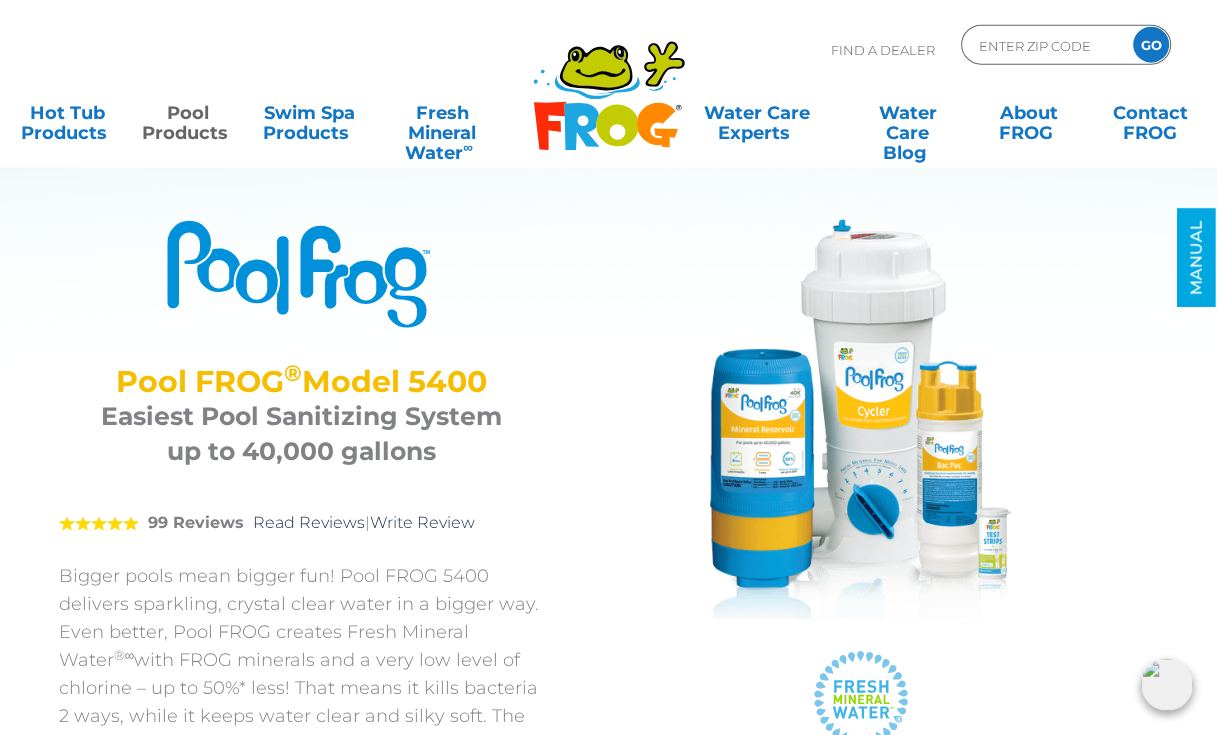 scroll, scrollTop: 0, scrollLeft: 0, axis: both 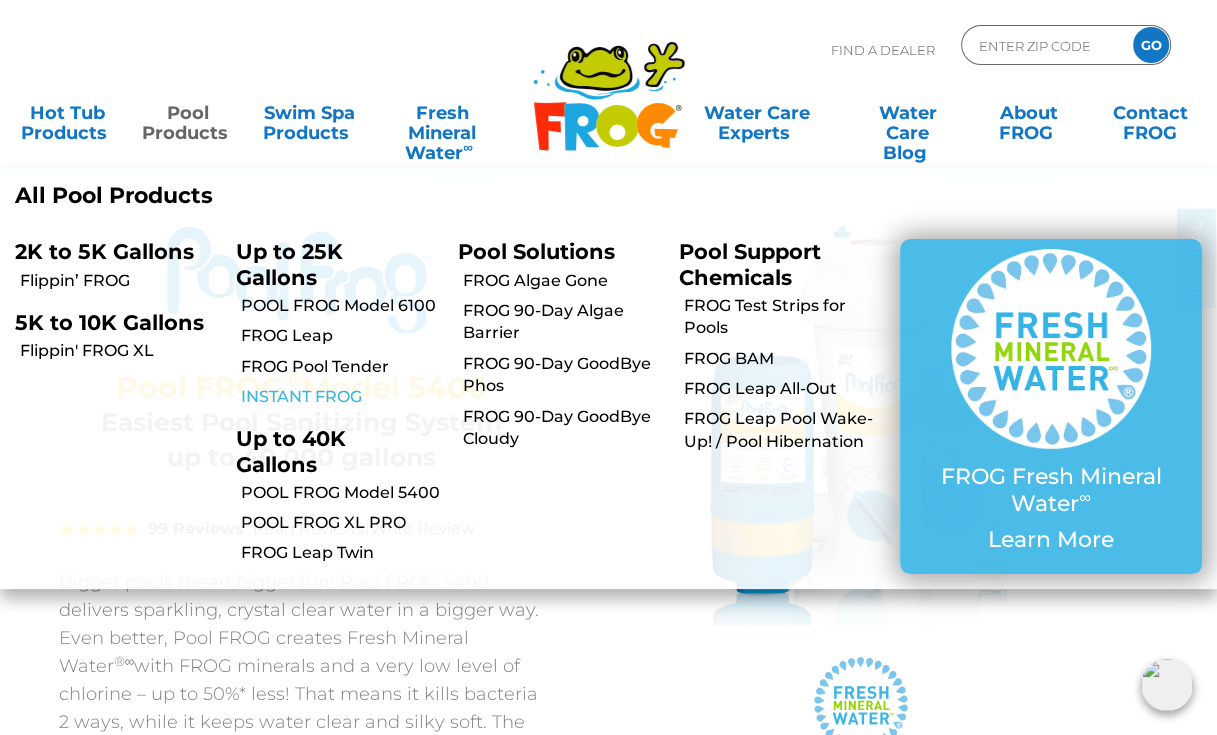 click on "INSTANT FROG" at bounding box center (341, 397) 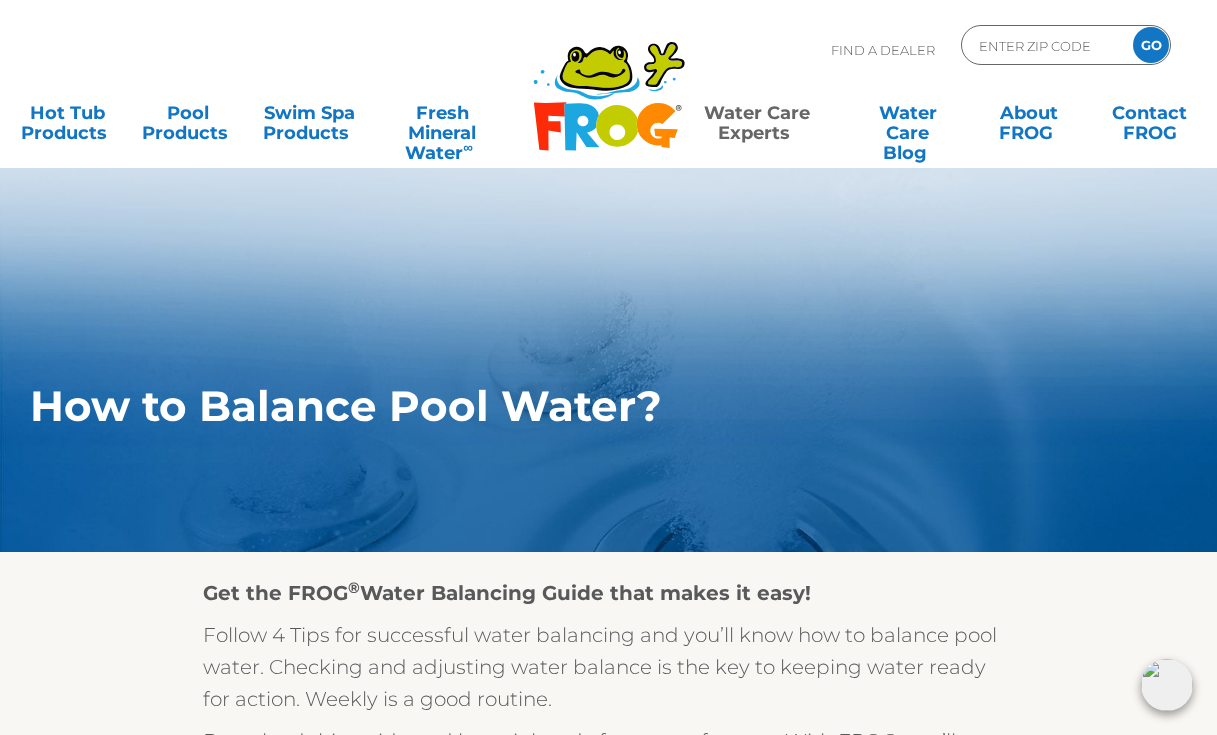 scroll, scrollTop: 0, scrollLeft: 0, axis: both 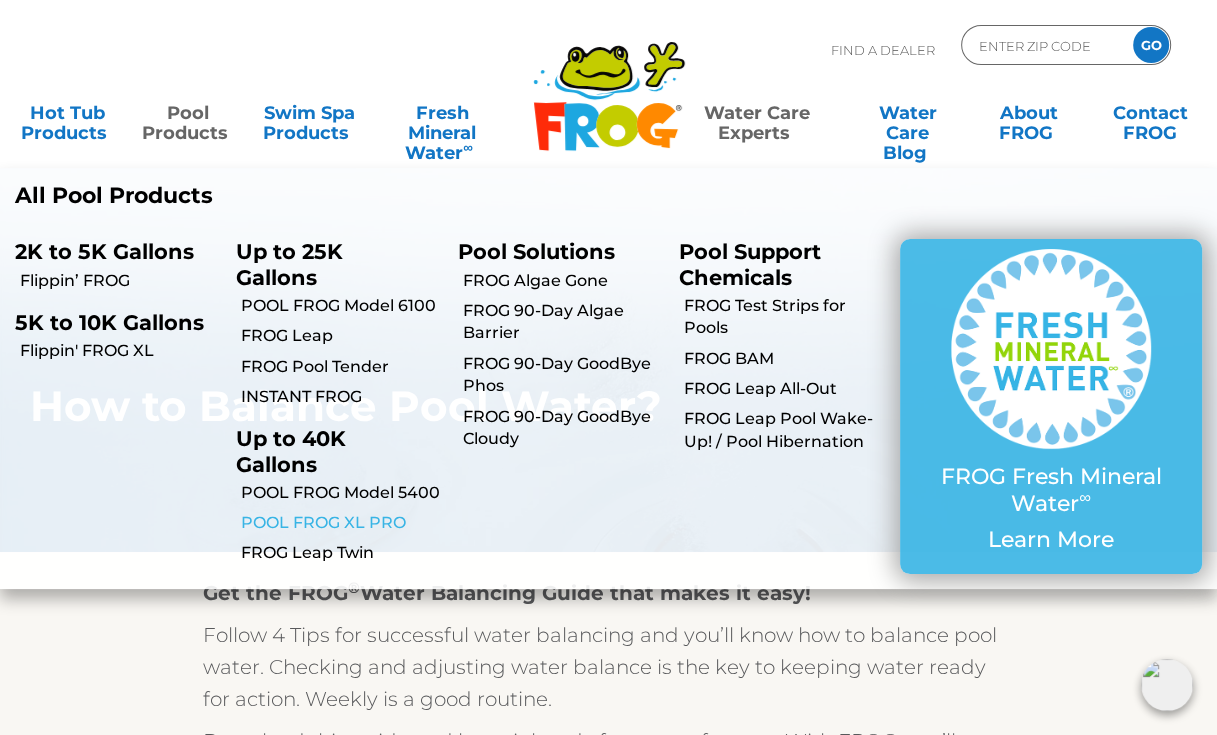 click on "POOL FROG XL PRO" at bounding box center [341, 523] 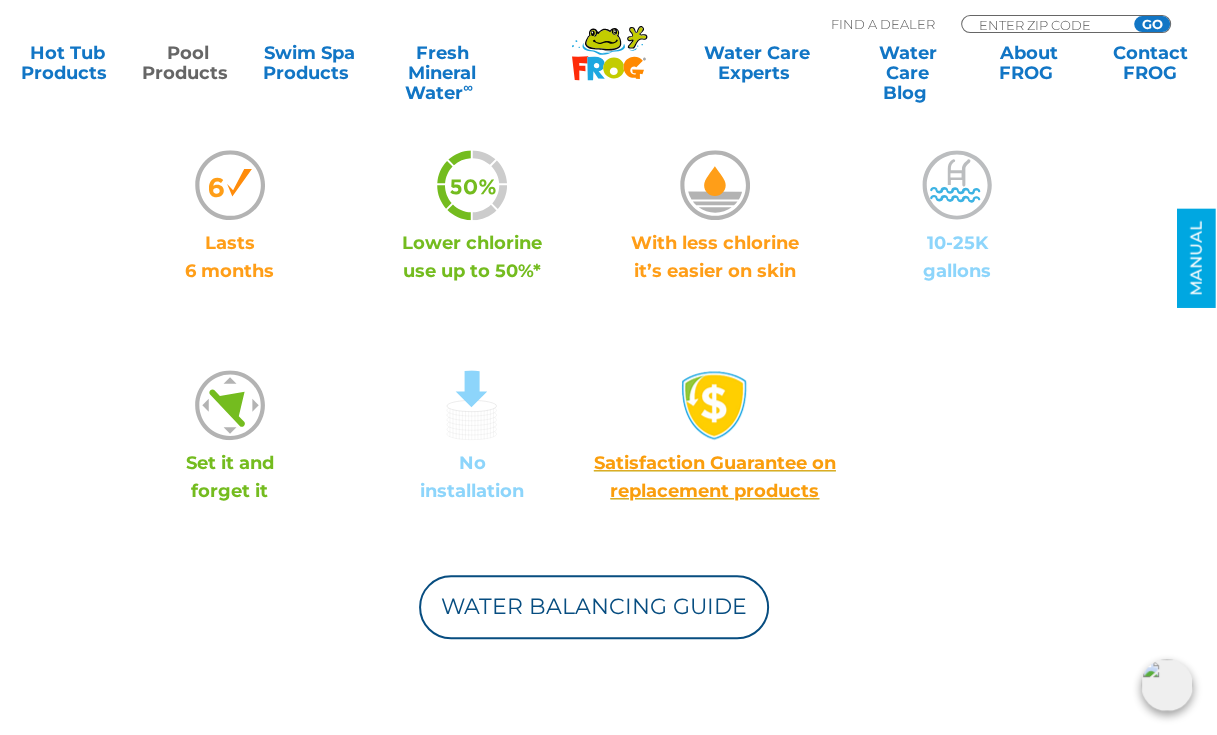 scroll, scrollTop: 1372, scrollLeft: 0, axis: vertical 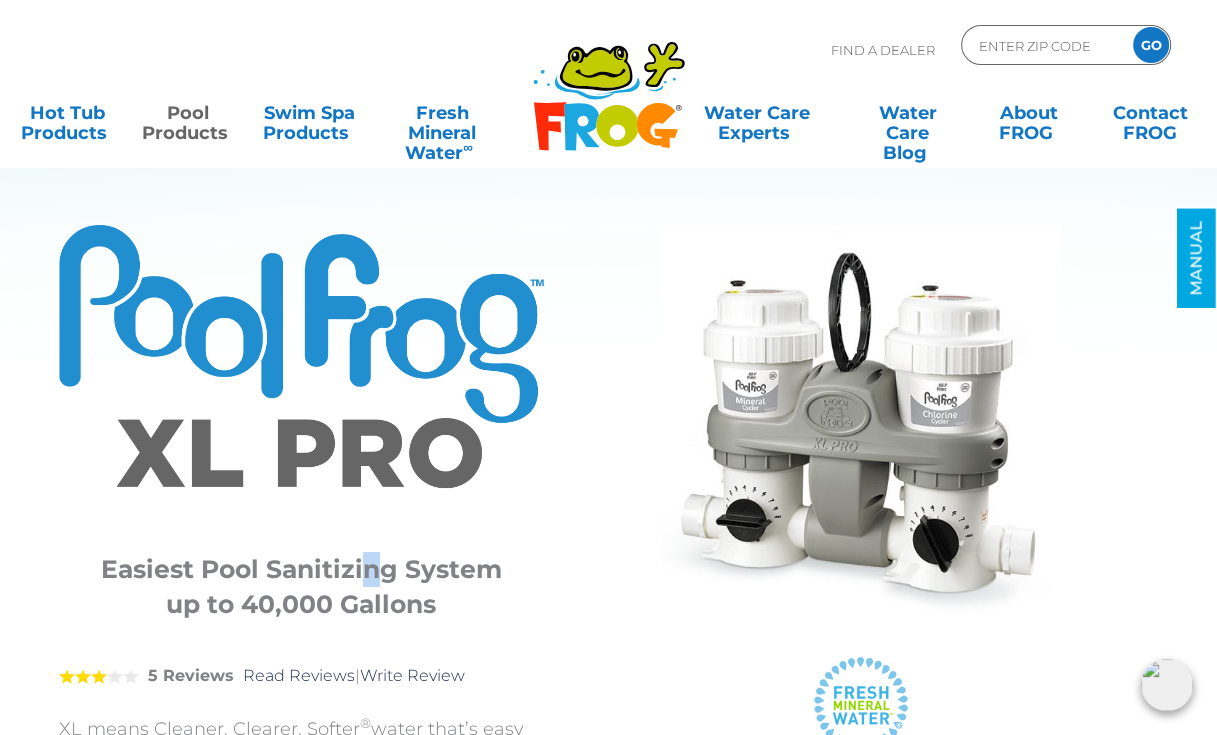 click on "Easiest Pool Sanitizing System up to 40,000 Gallons" at bounding box center (301, 582) 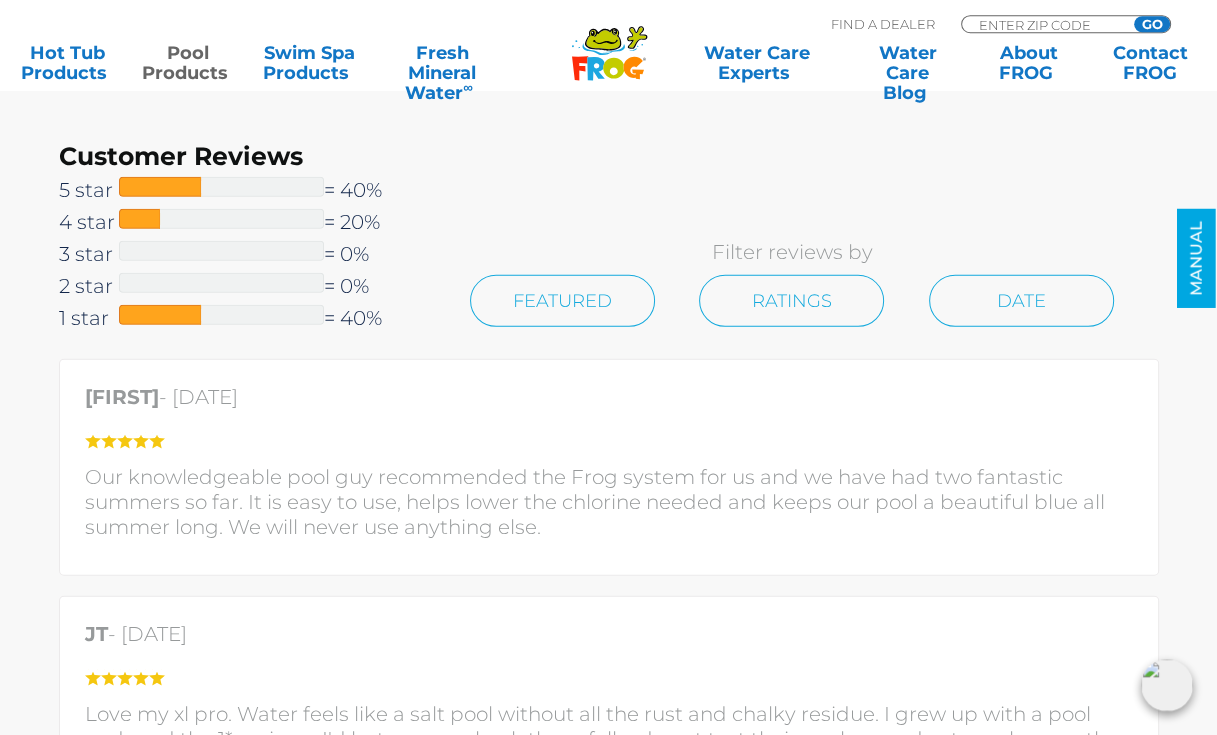 scroll, scrollTop: 4329, scrollLeft: 0, axis: vertical 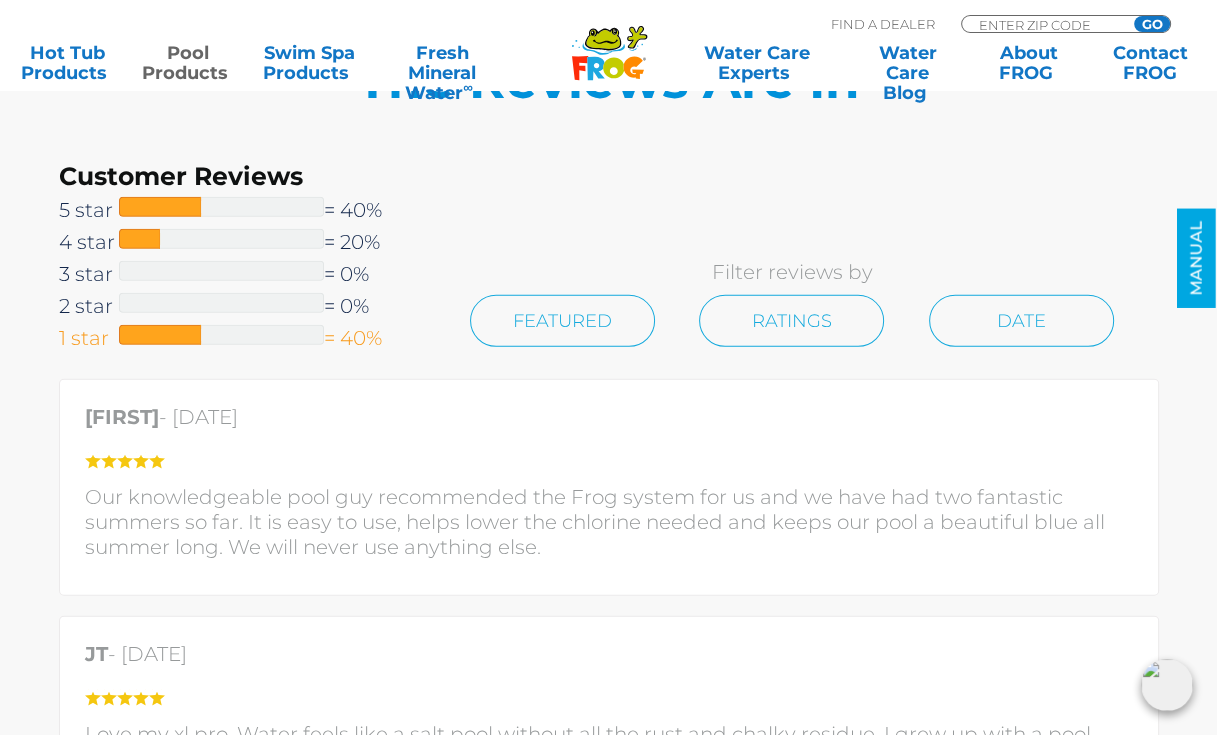click at bounding box center (160, 335) 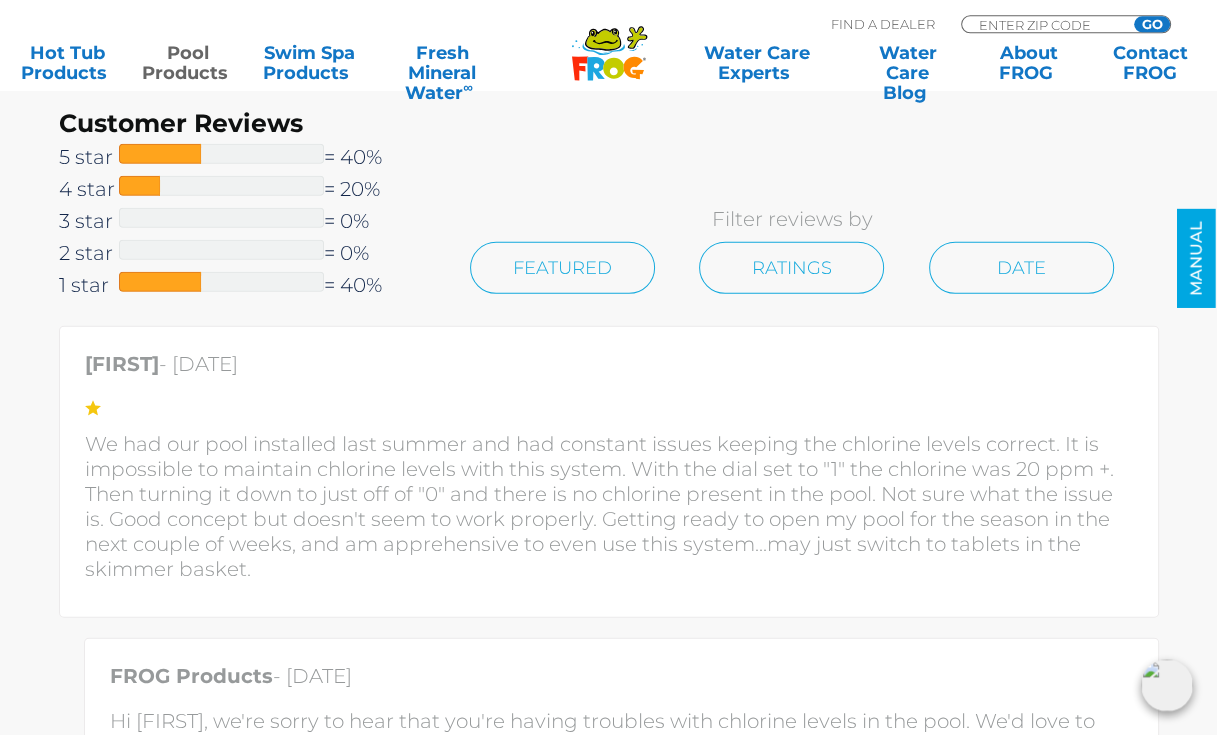 scroll, scrollTop: 3644, scrollLeft: 0, axis: vertical 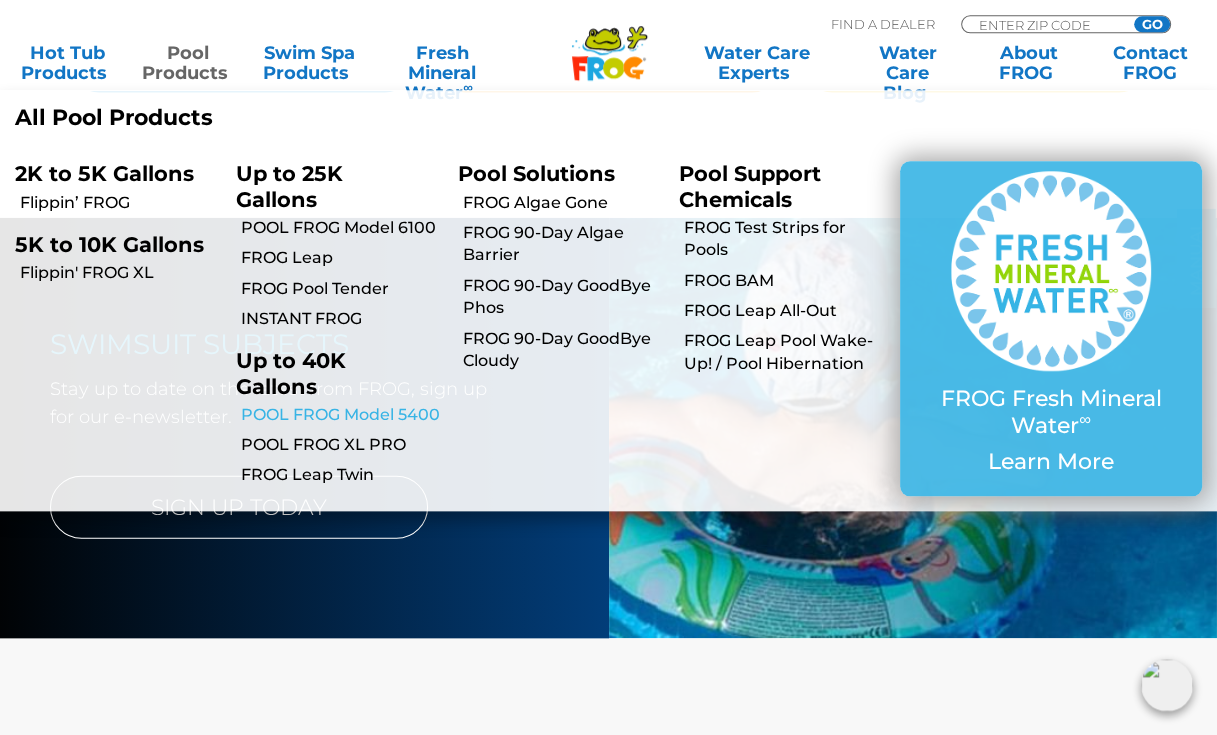 click on "POOL FROG Model 5400" at bounding box center (341, 415) 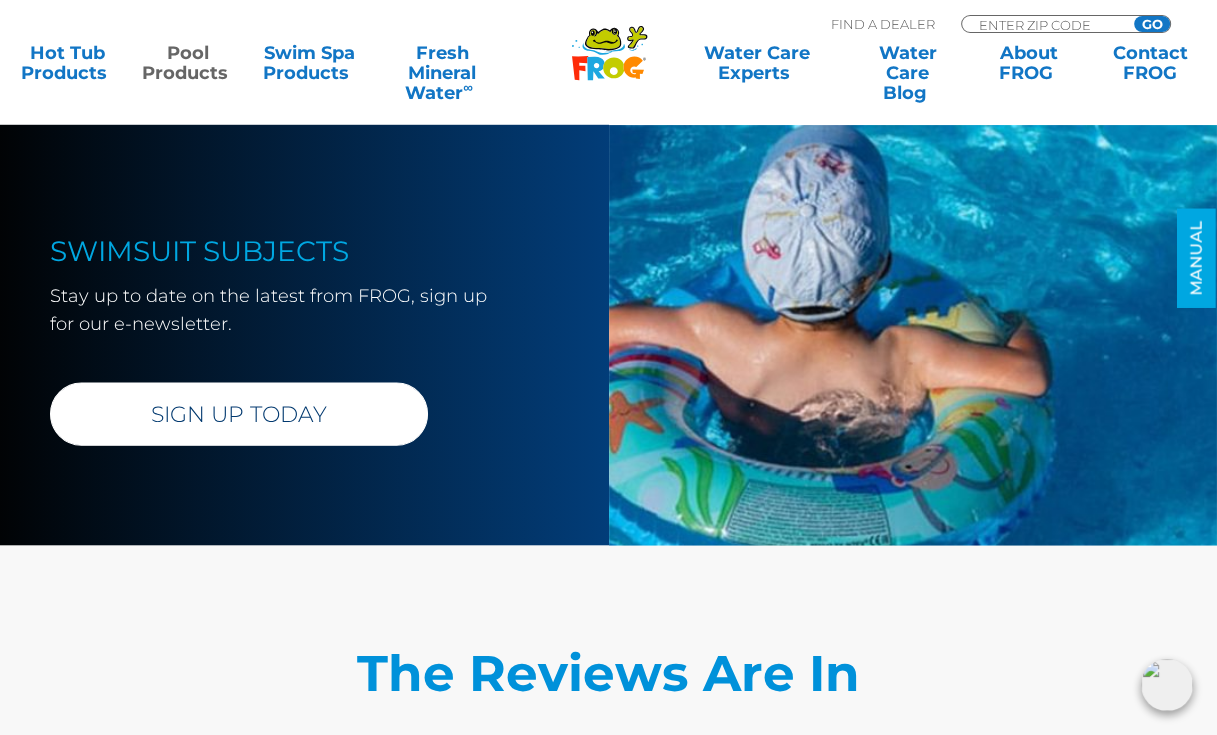 scroll, scrollTop: 3801, scrollLeft: 0, axis: vertical 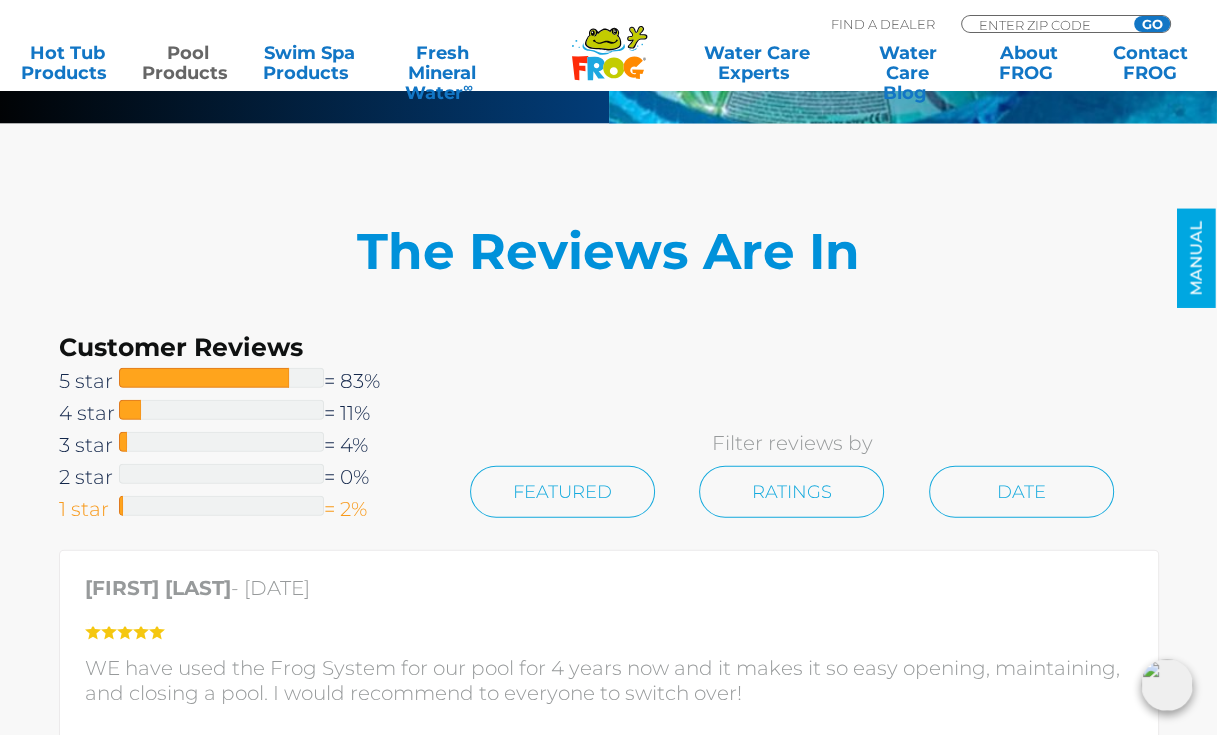 click on "1 star  = 2%" at bounding box center [242, 509] 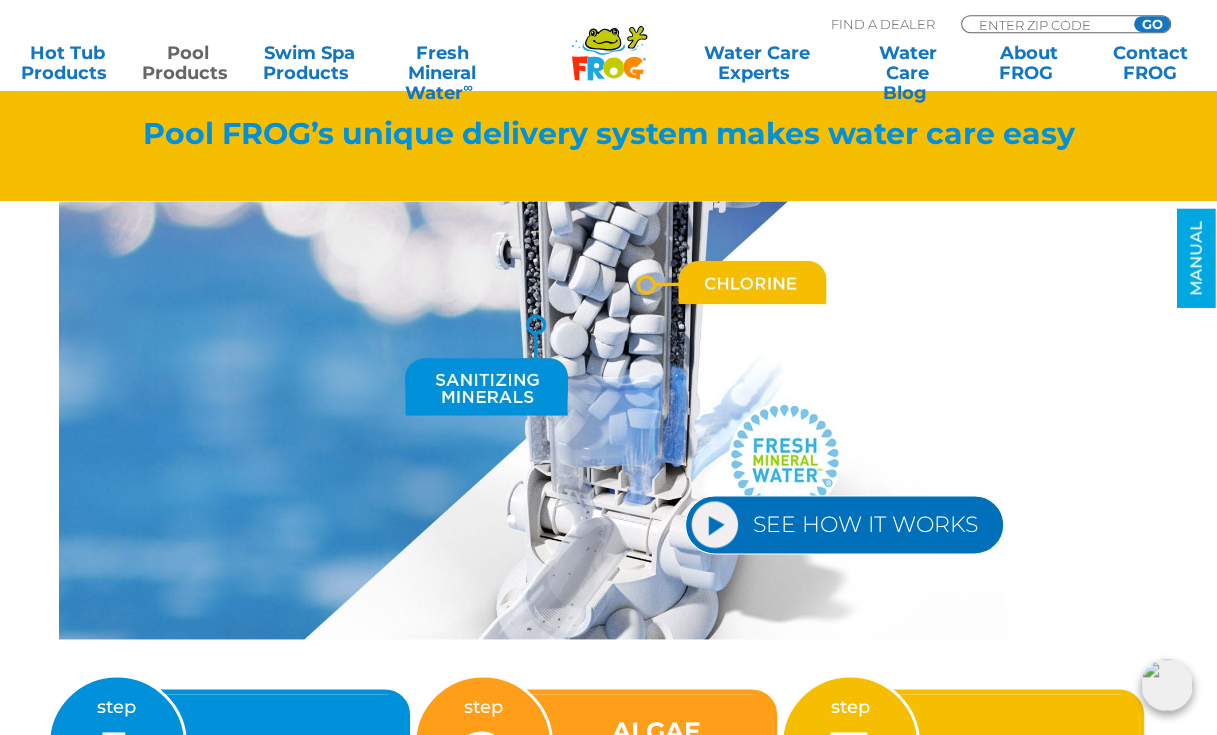 scroll, scrollTop: 1280, scrollLeft: 0, axis: vertical 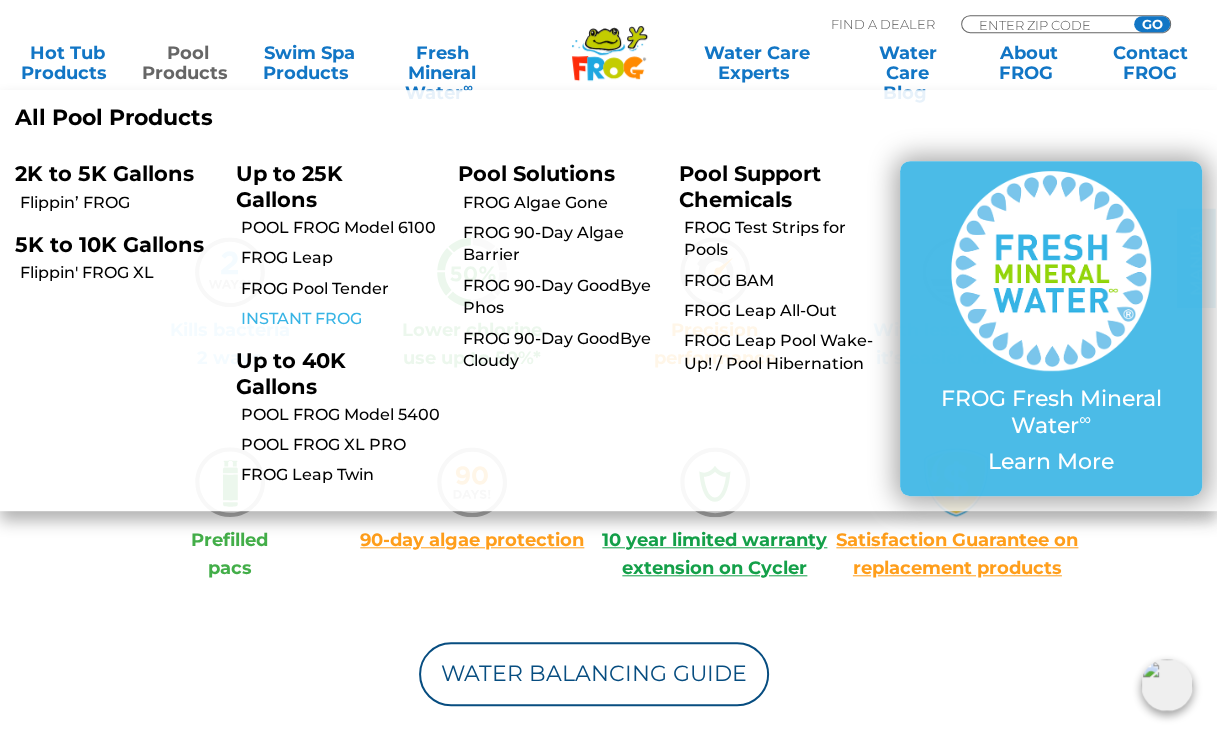 click on "INSTANT FROG" at bounding box center (341, 319) 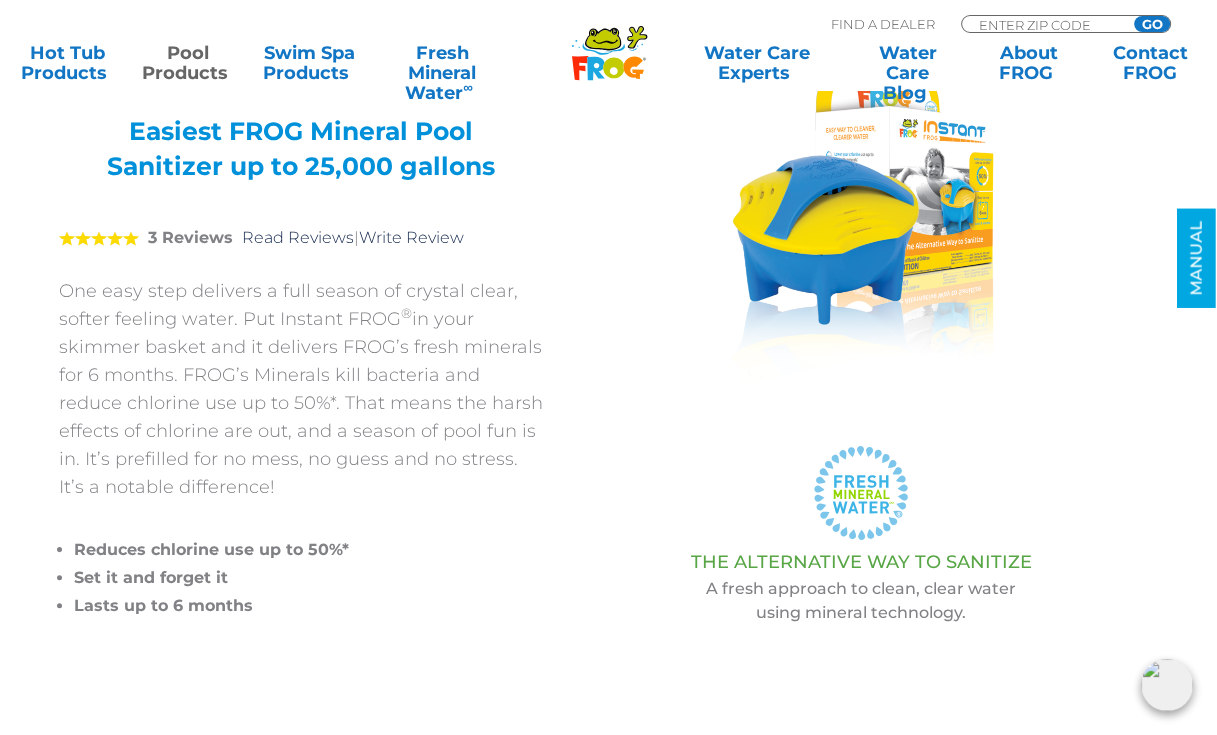 scroll, scrollTop: 0, scrollLeft: 0, axis: both 